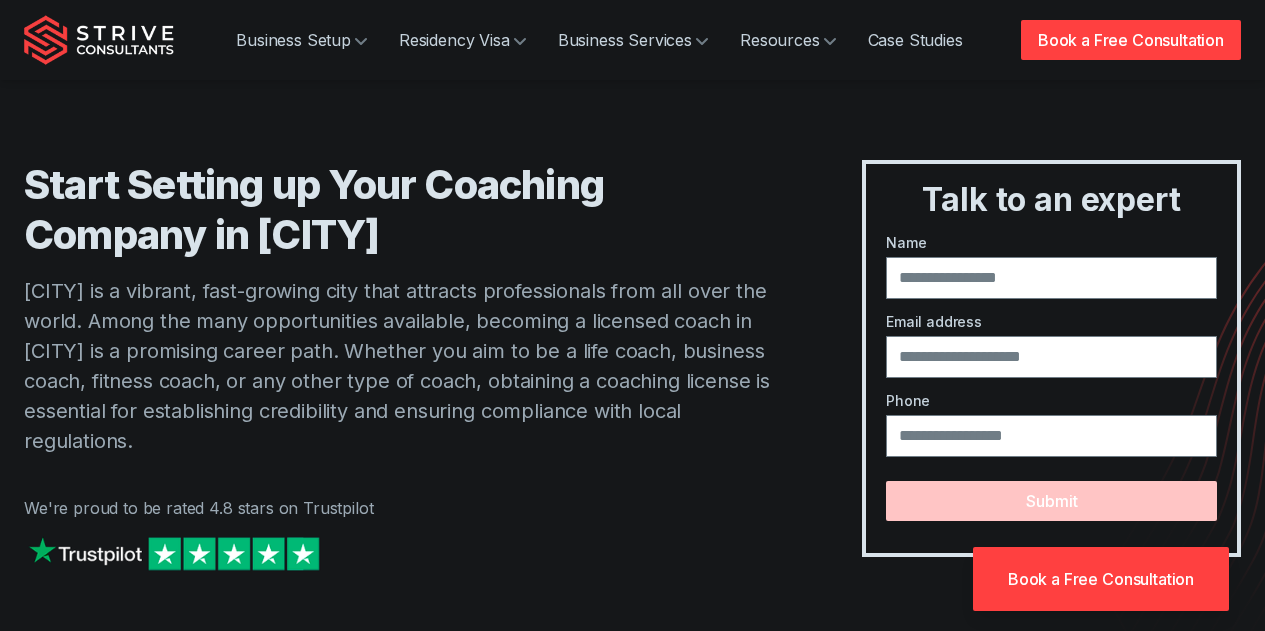scroll, scrollTop: 0, scrollLeft: 0, axis: both 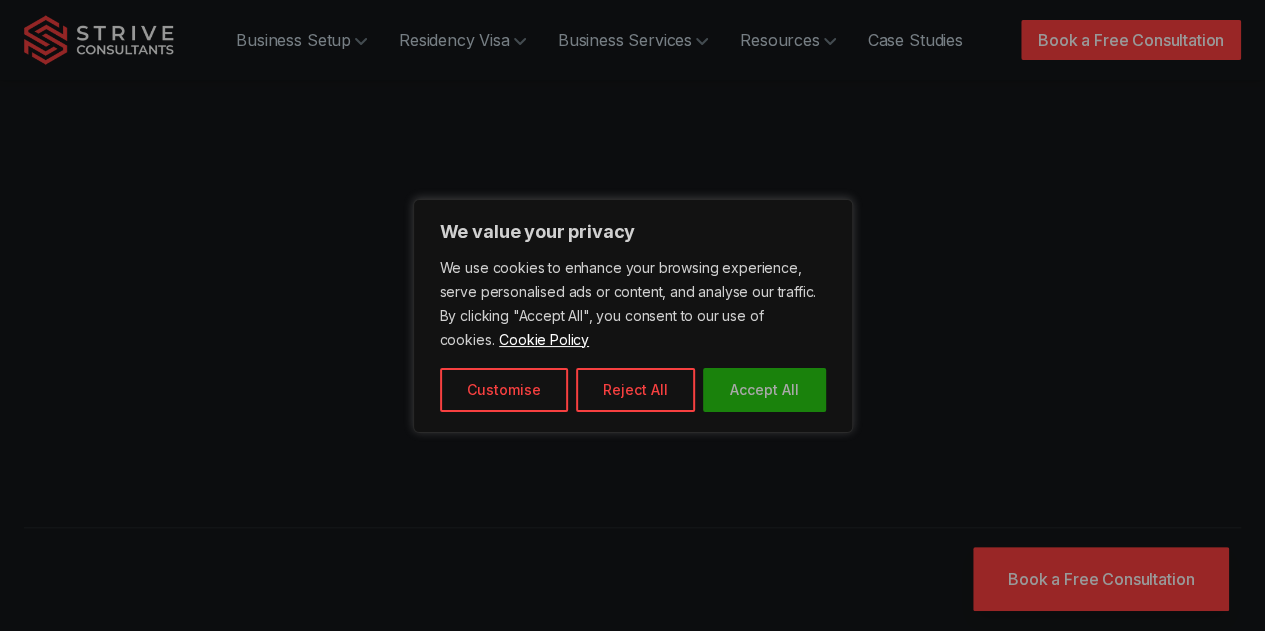 click on "Accept All" at bounding box center [764, 390] 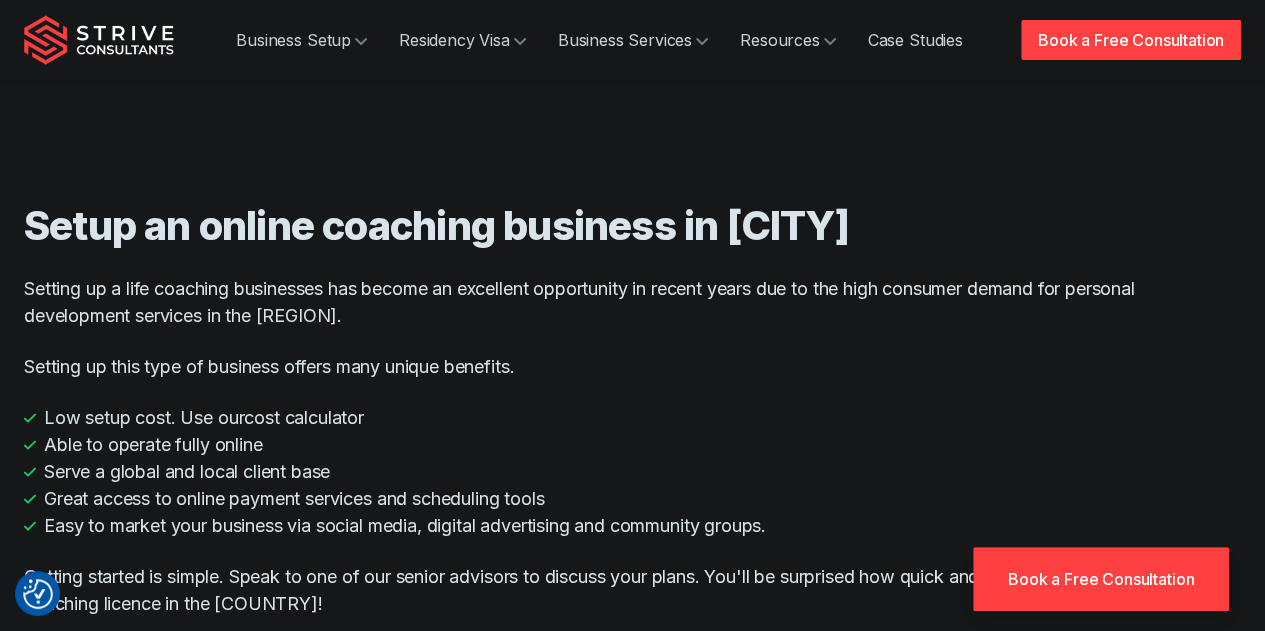 scroll, scrollTop: 2055, scrollLeft: 0, axis: vertical 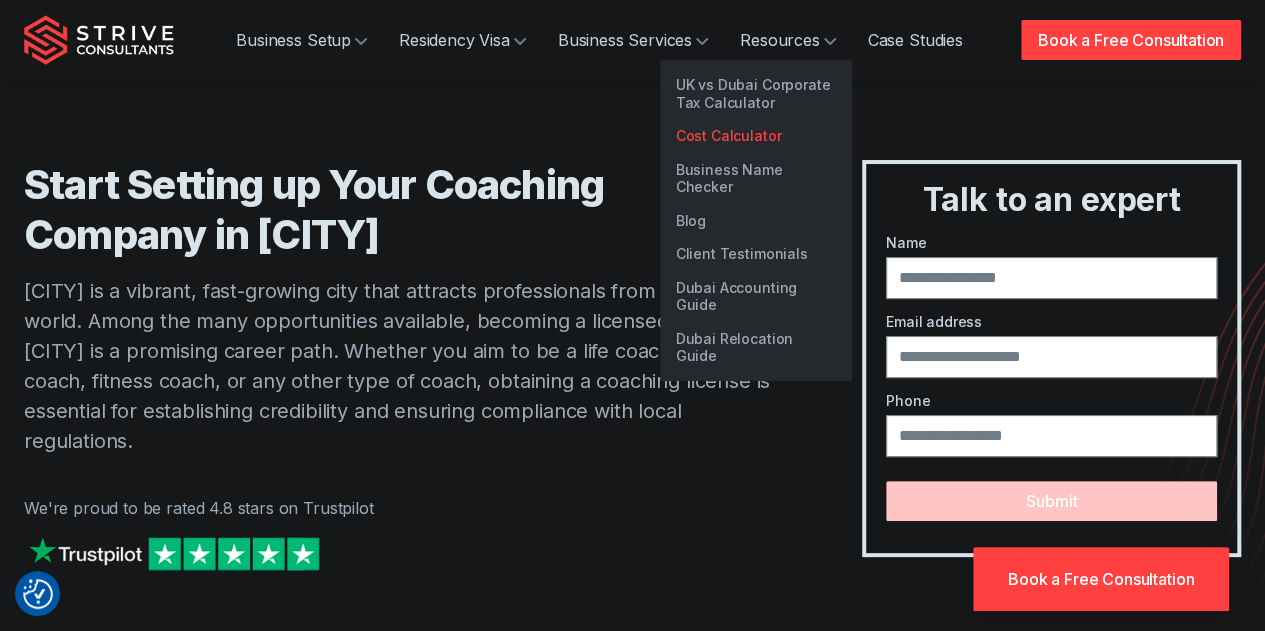 click on "Cost Calculator" at bounding box center (756, 136) 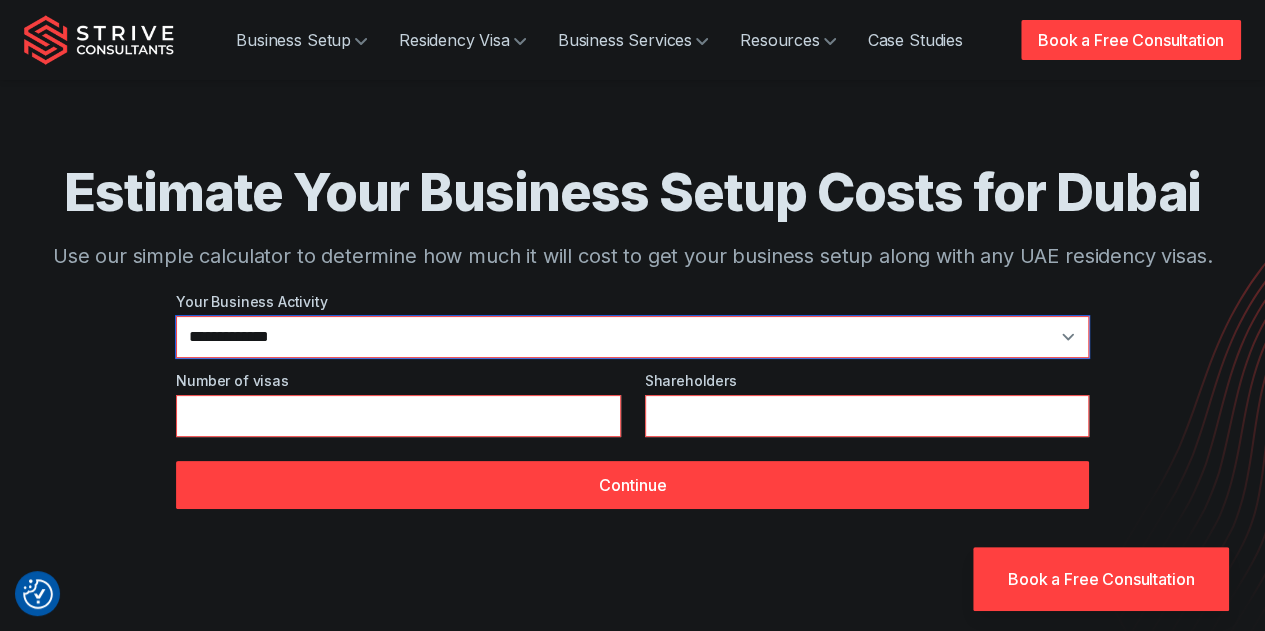 click on "**********" at bounding box center [632, 337] 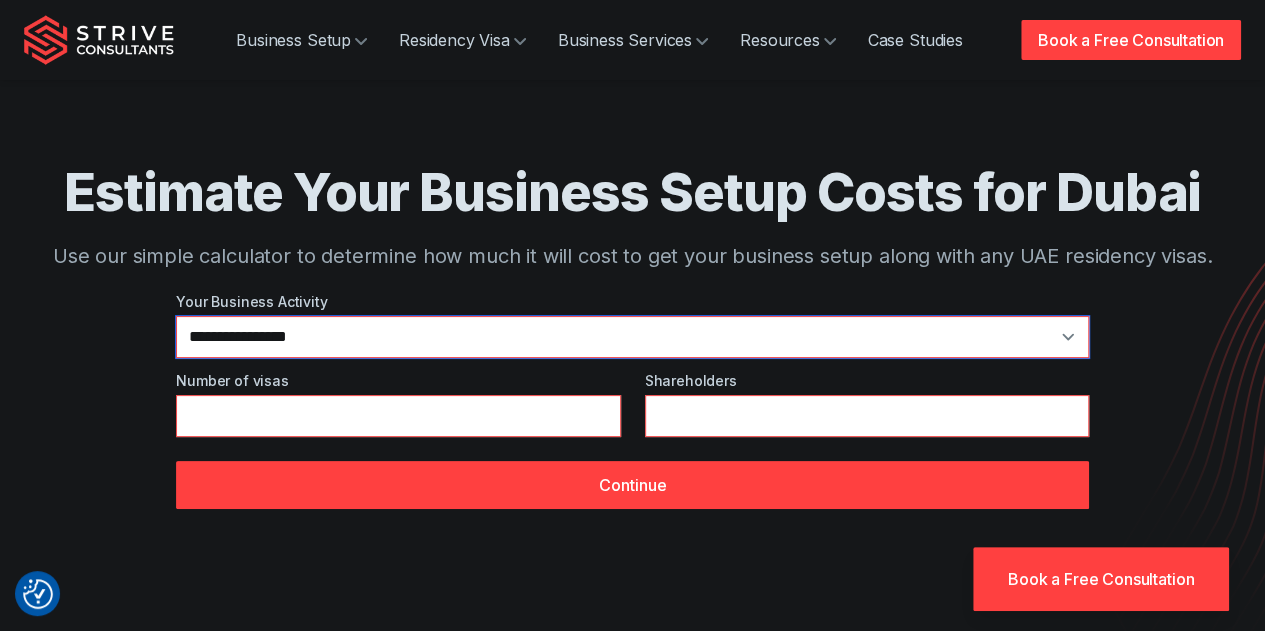 click on "**********" at bounding box center (632, 337) 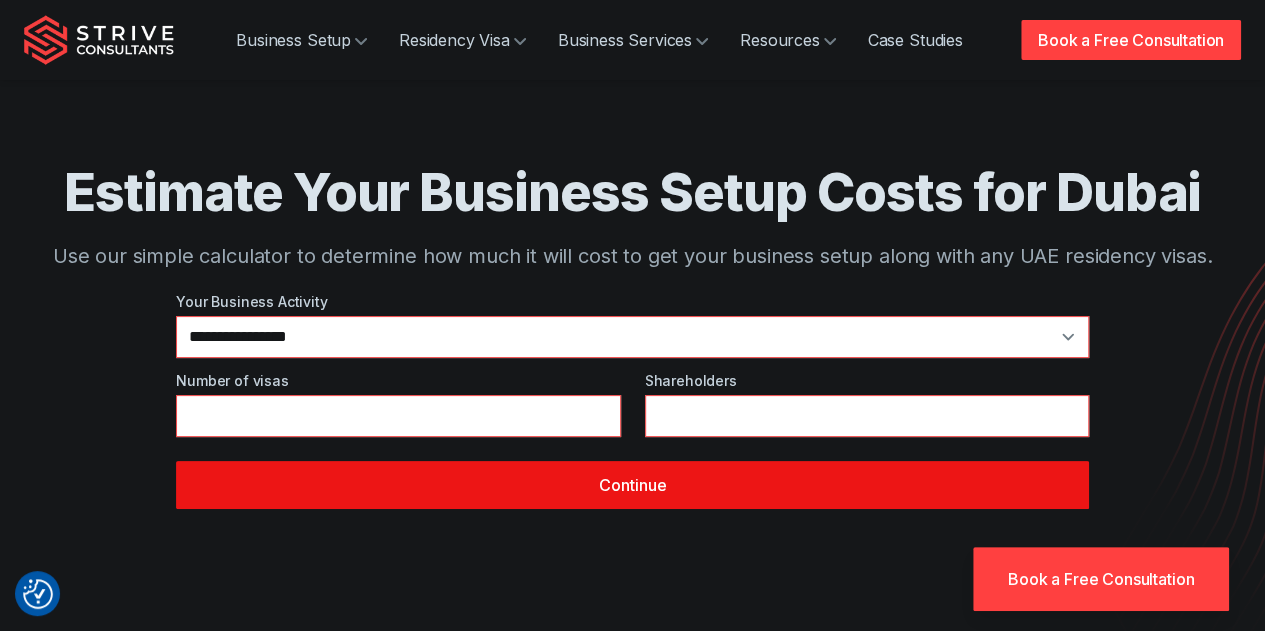 click on "Continue" at bounding box center [632, 485] 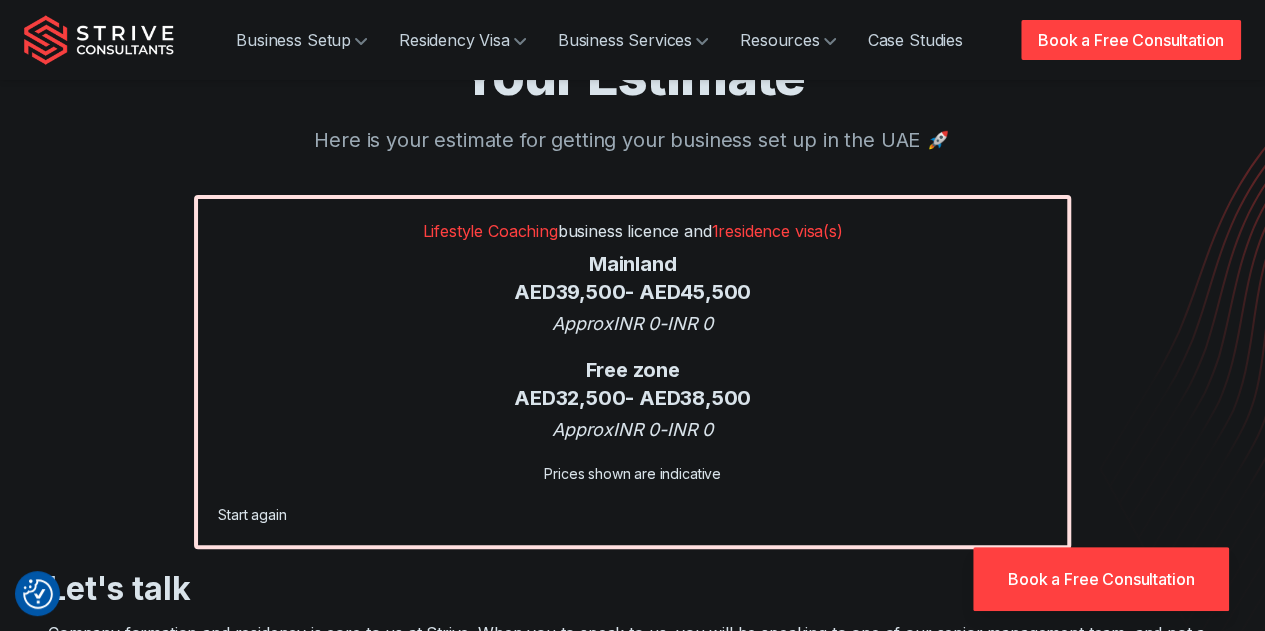 scroll, scrollTop: 144, scrollLeft: 0, axis: vertical 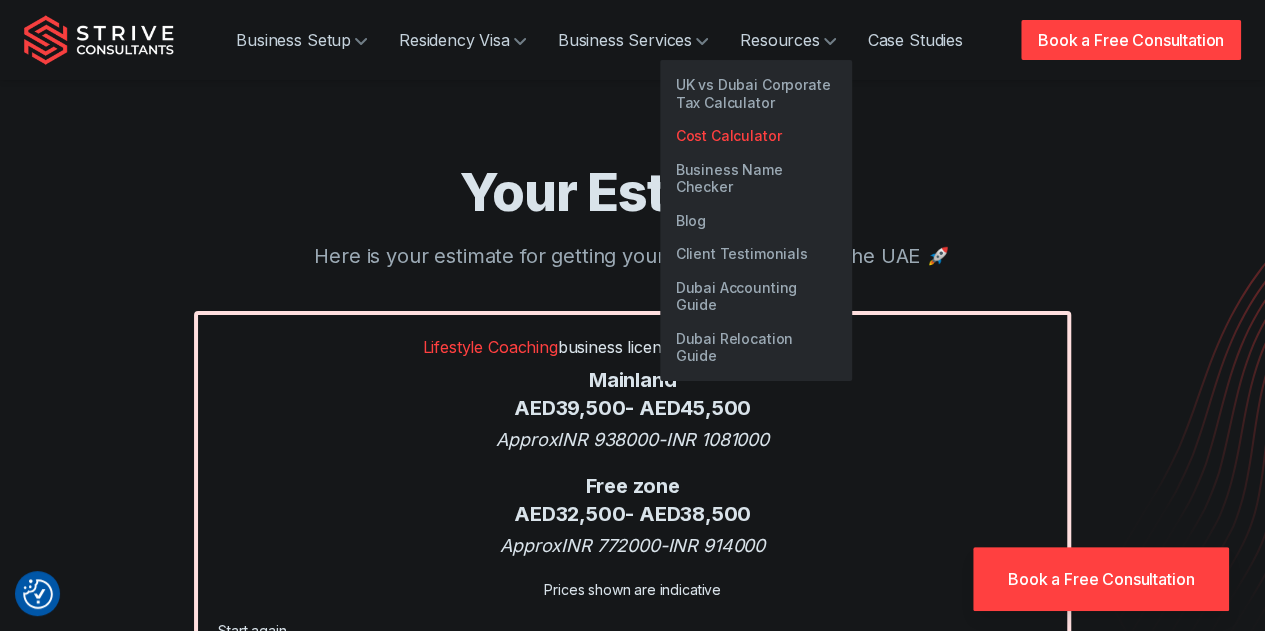 click on "Cost Calculator" at bounding box center (756, 136) 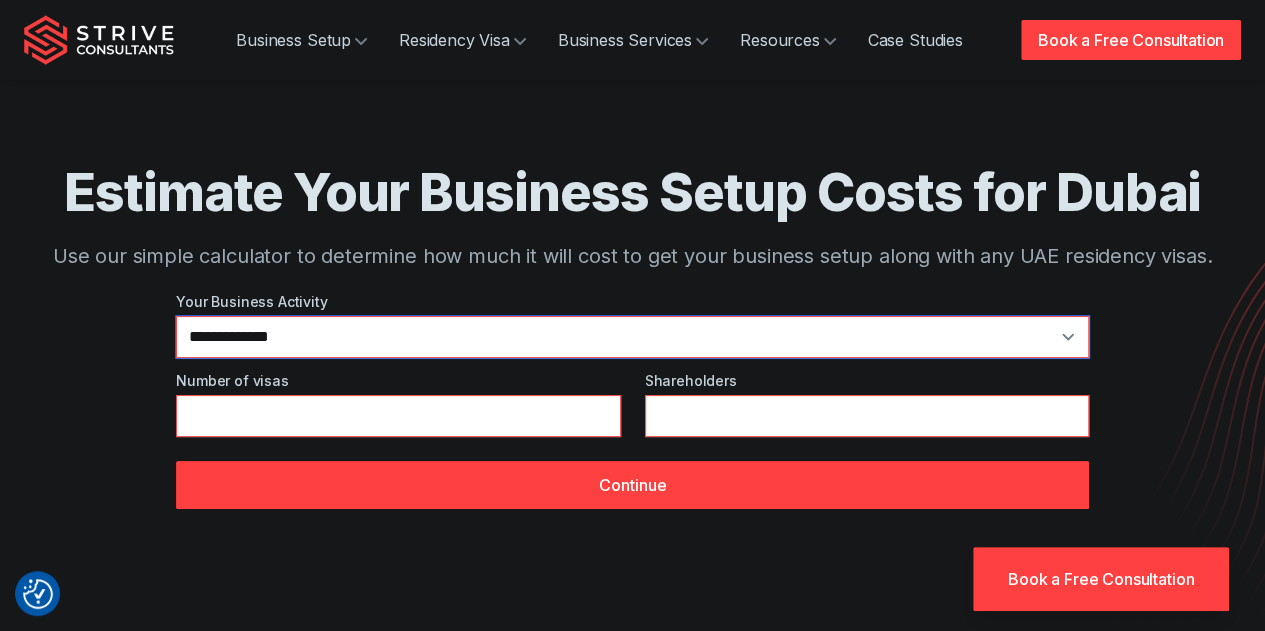 click on "**********" at bounding box center [632, 337] 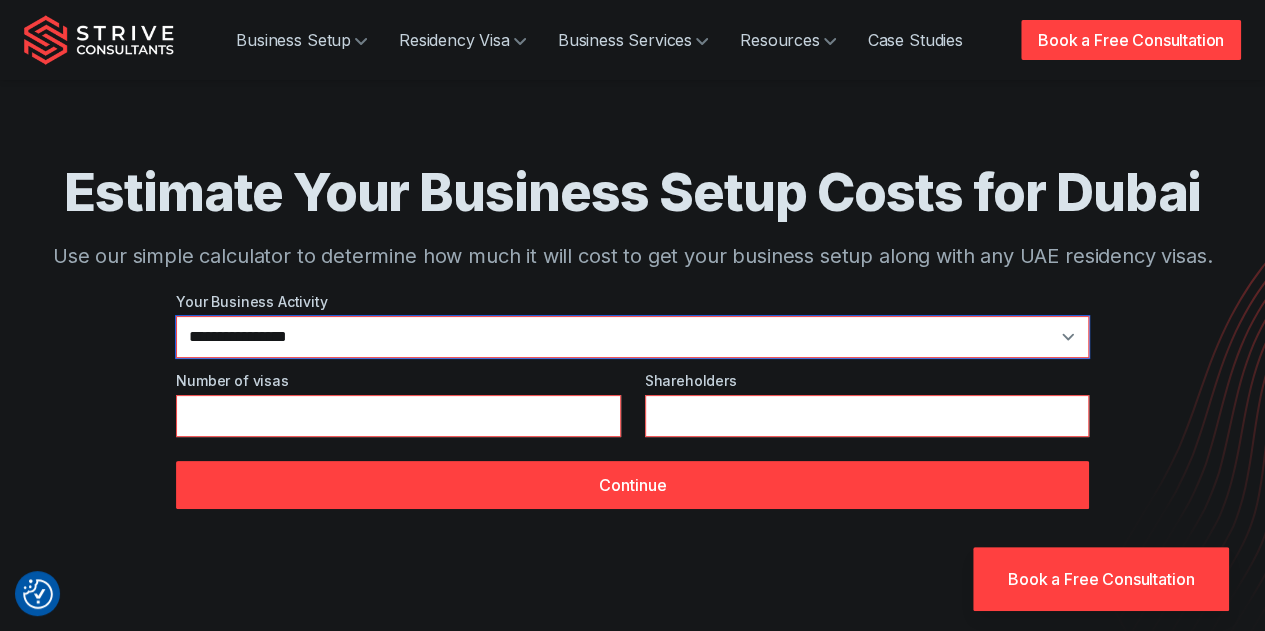 click on "**********" at bounding box center (632, 337) 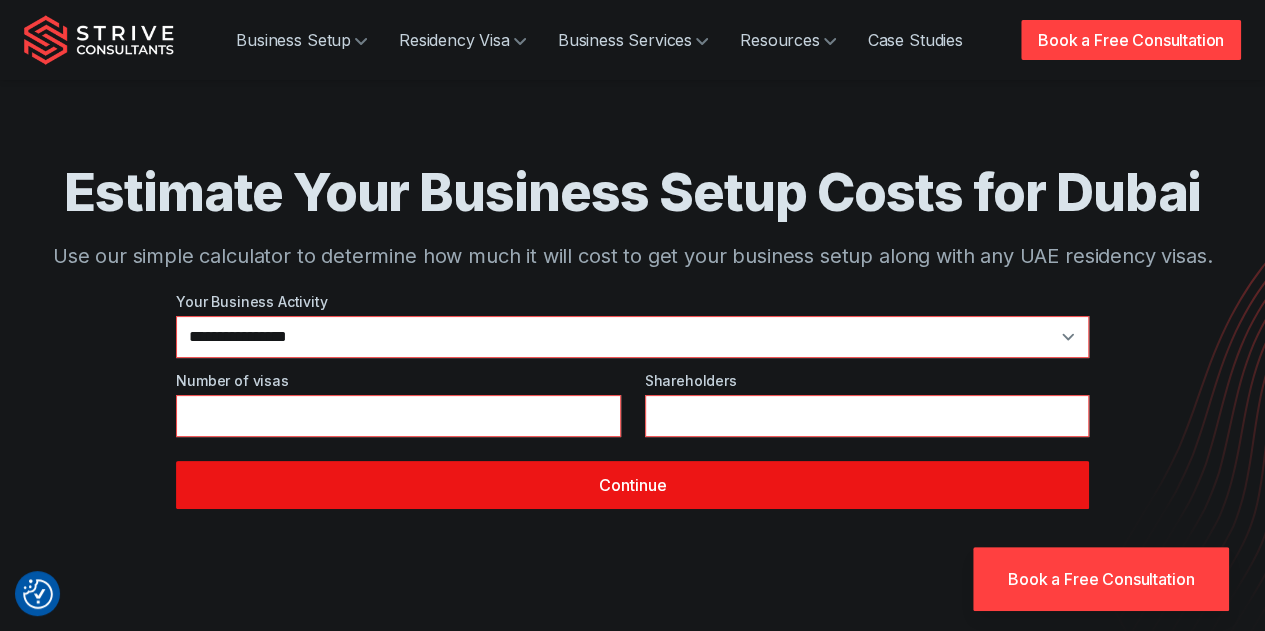 click on "Continue" at bounding box center [632, 485] 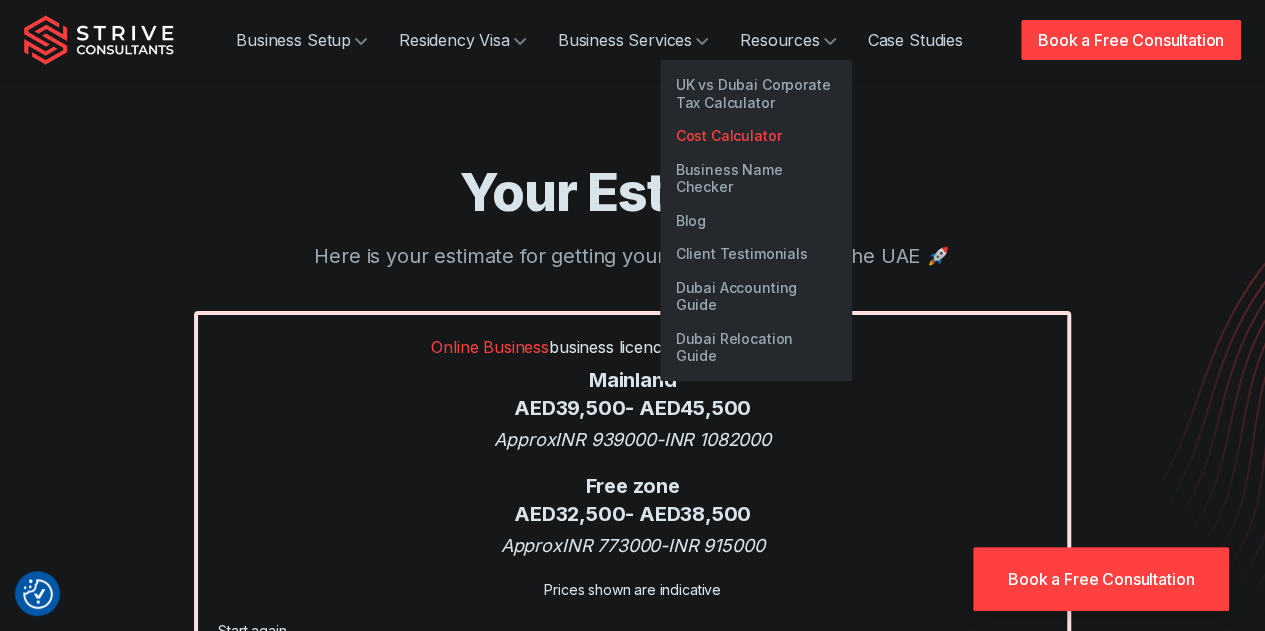 click on "Cost Calculator" at bounding box center [756, 136] 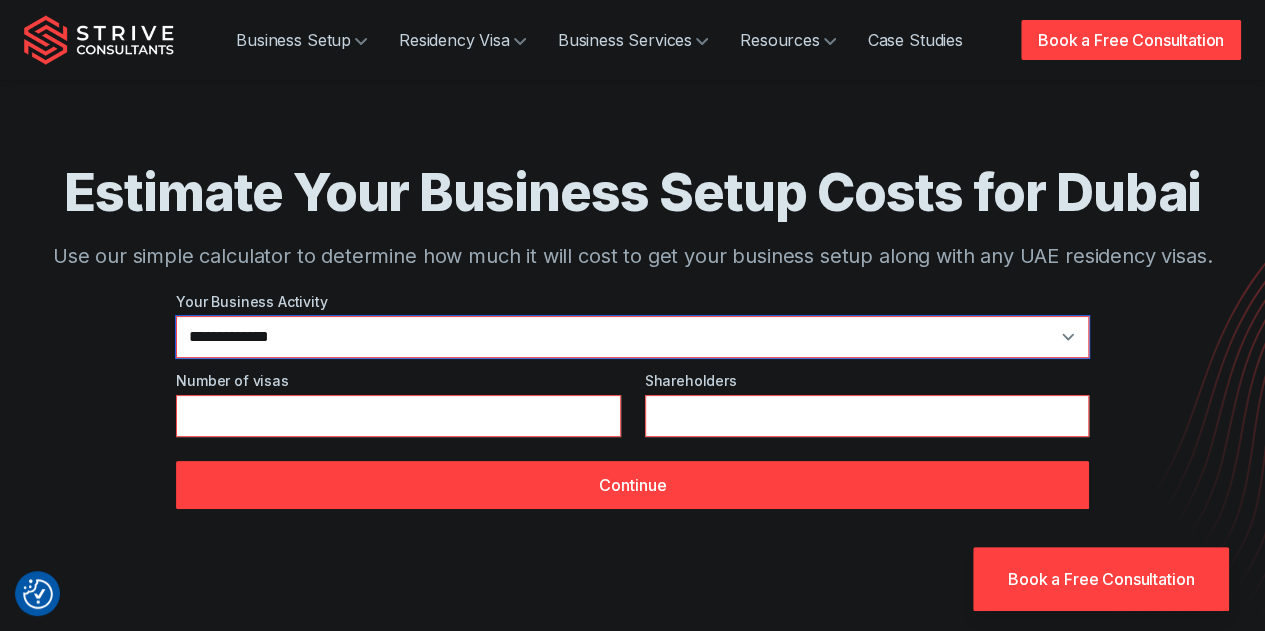 click on "**********" at bounding box center [632, 337] 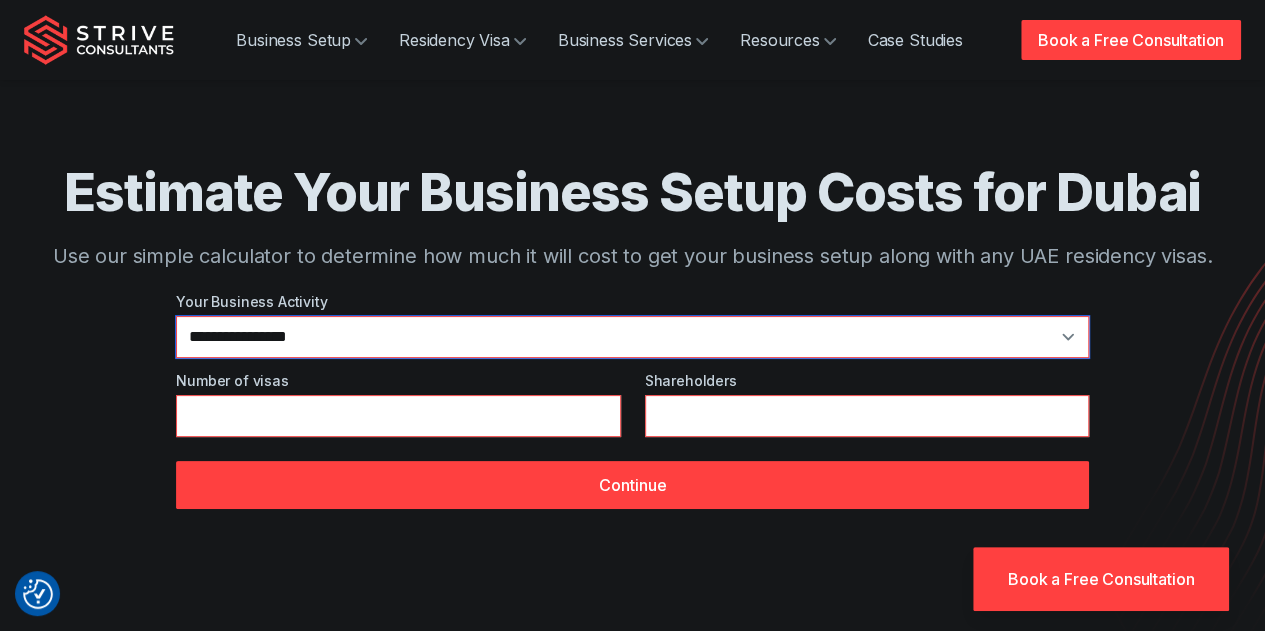 click on "**********" at bounding box center (632, 337) 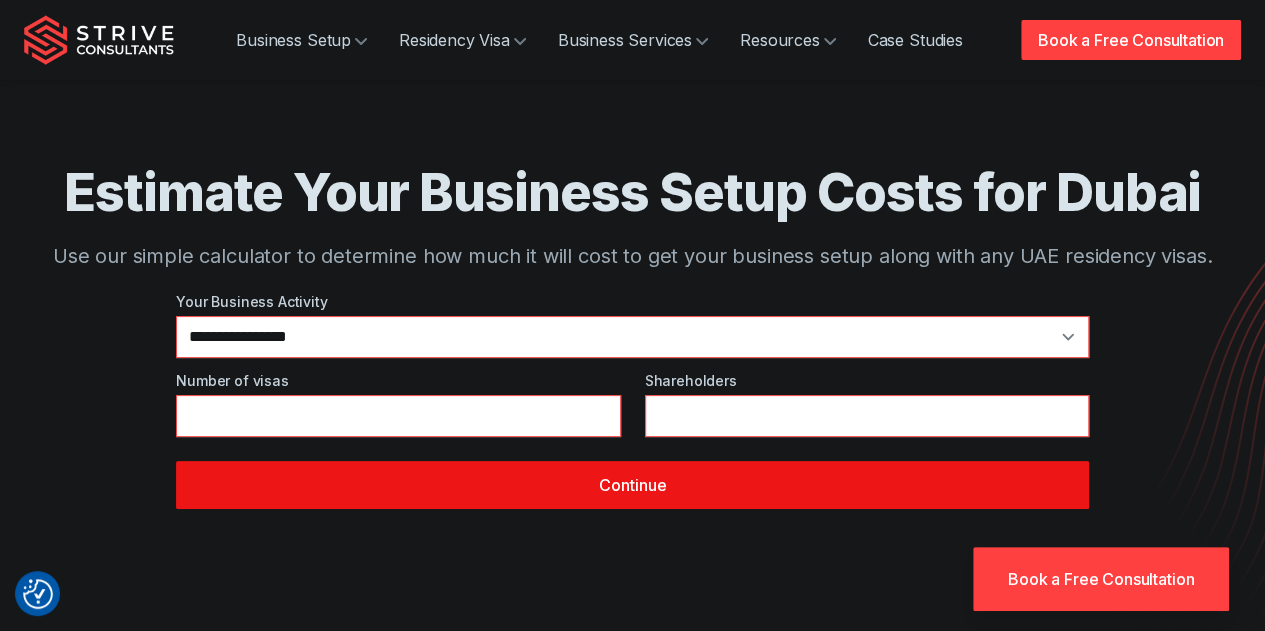 click on "Continue" at bounding box center (632, 485) 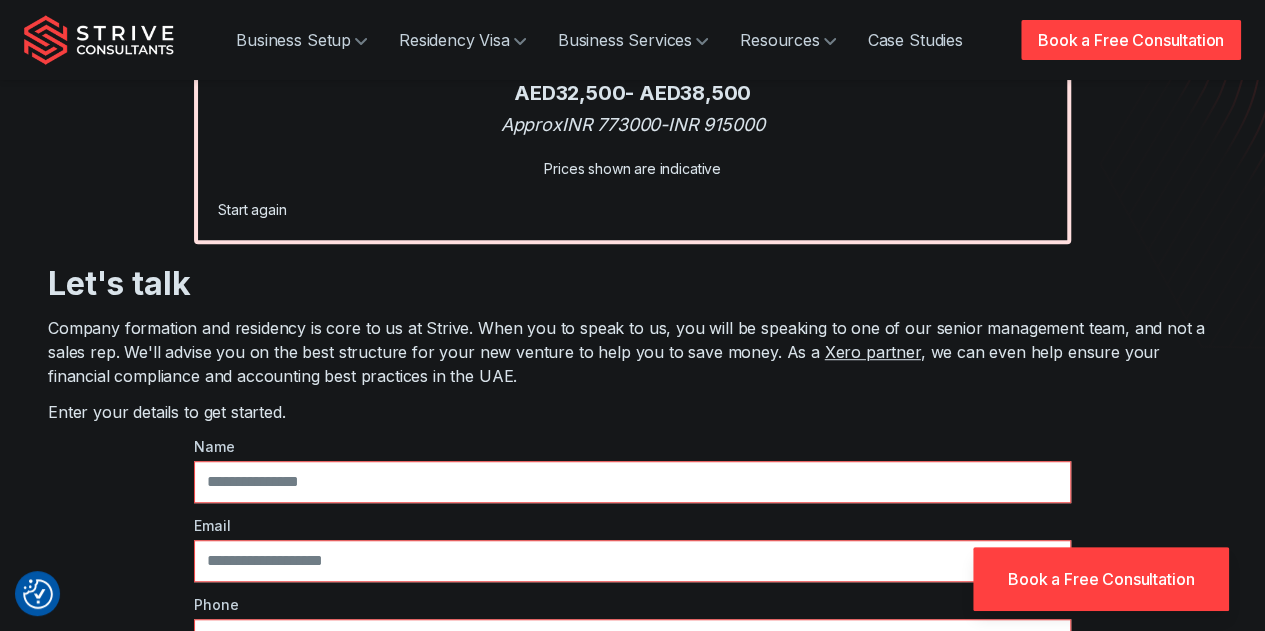scroll, scrollTop: 0, scrollLeft: 0, axis: both 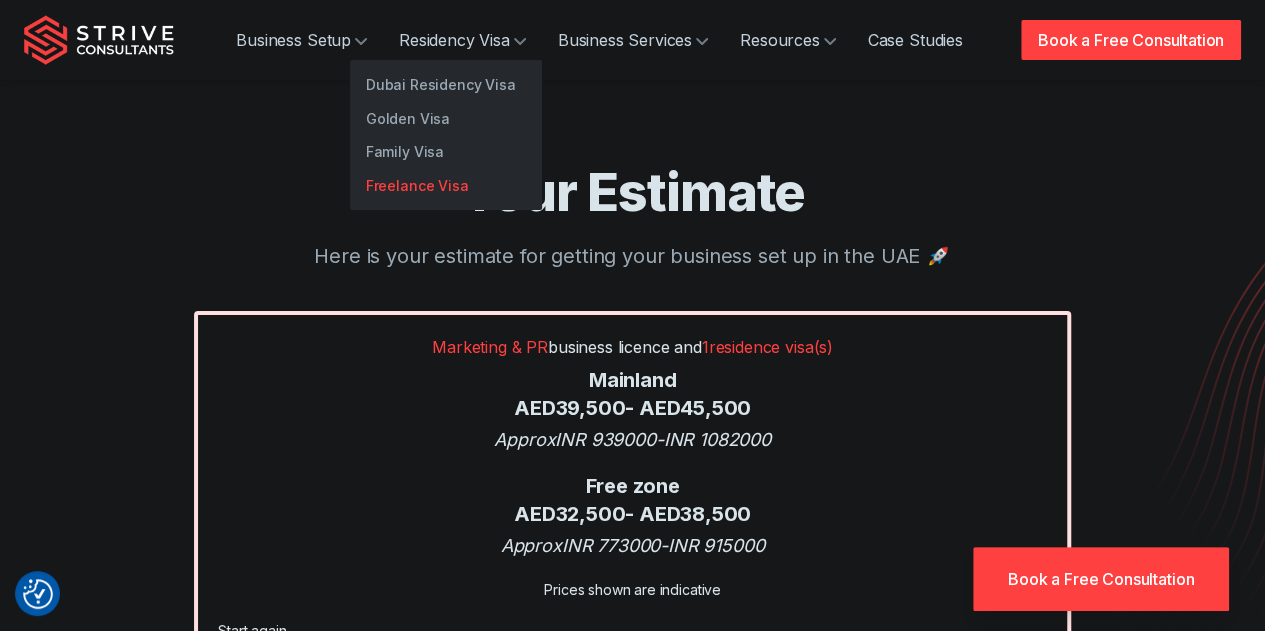 click on "Freelance Visa" at bounding box center [446, 186] 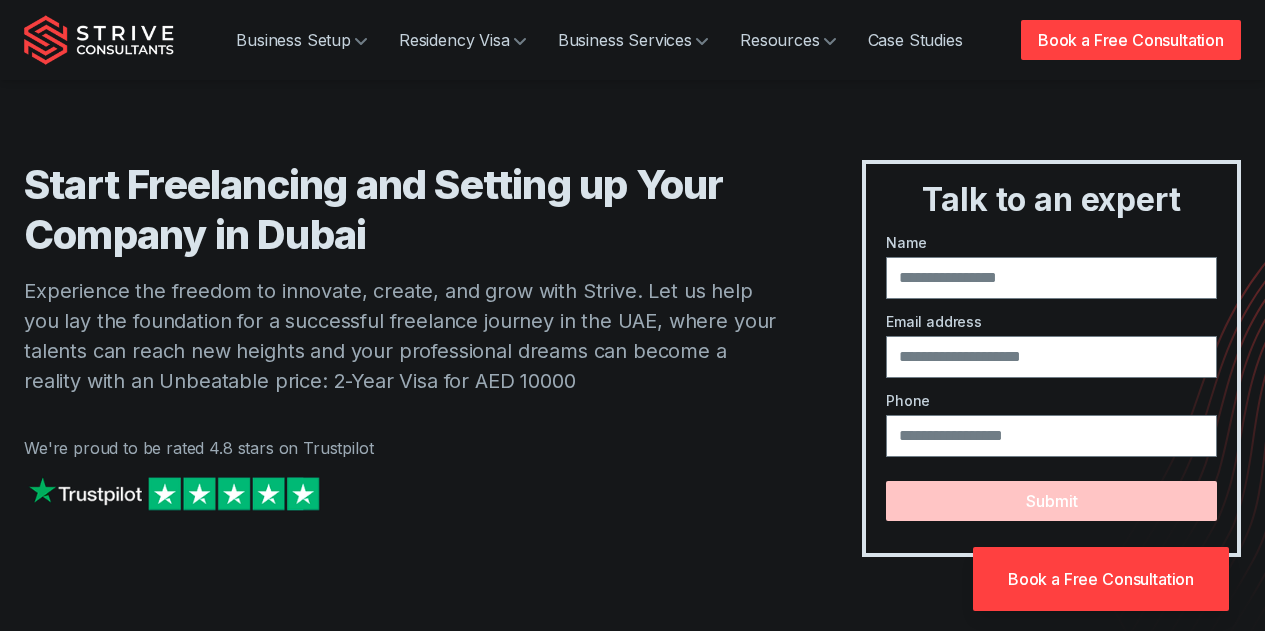 scroll, scrollTop: 0, scrollLeft: 0, axis: both 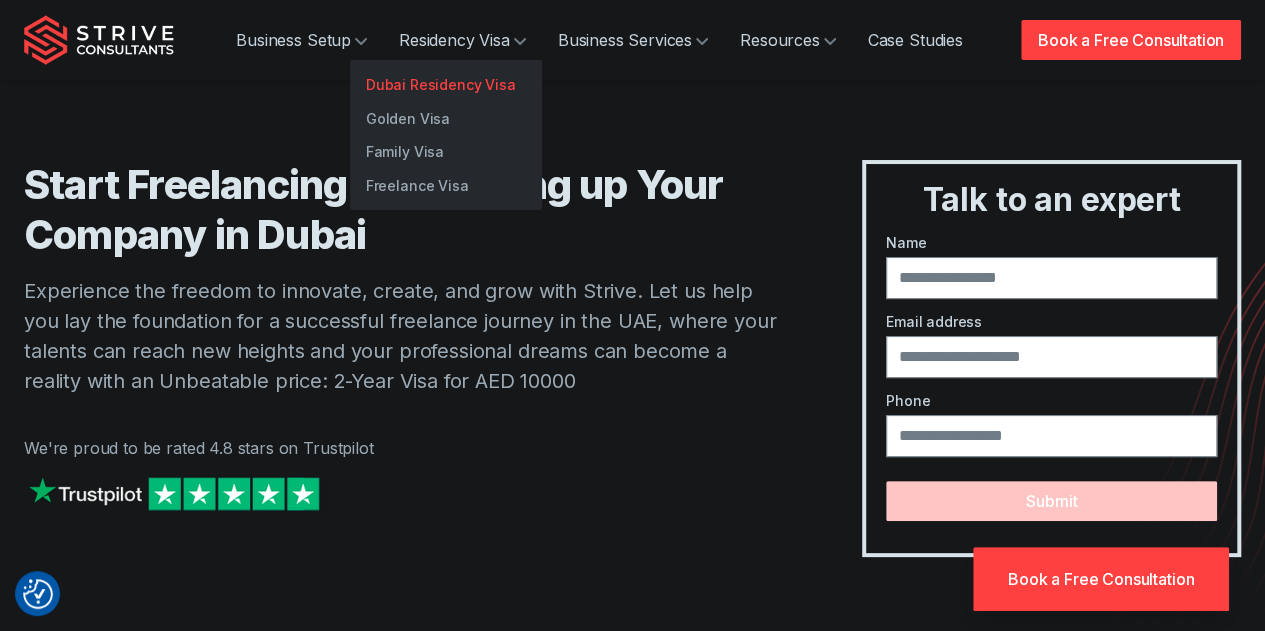 click on "Dubai Residency Visa" at bounding box center [446, 85] 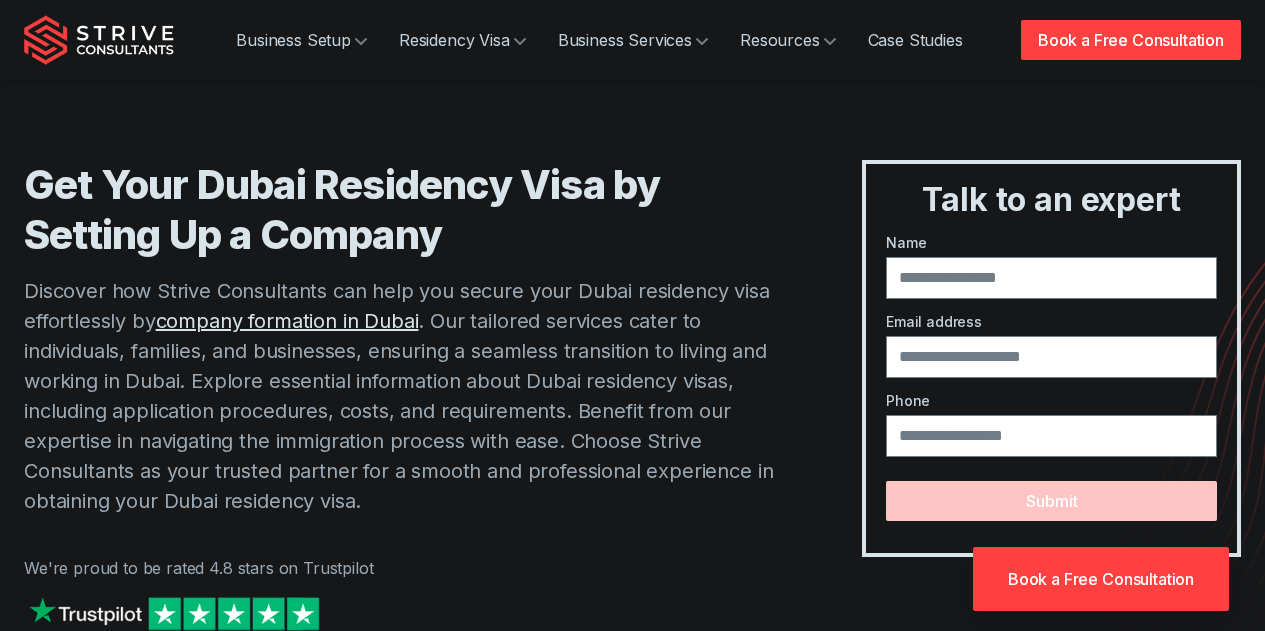 scroll, scrollTop: 0, scrollLeft: 0, axis: both 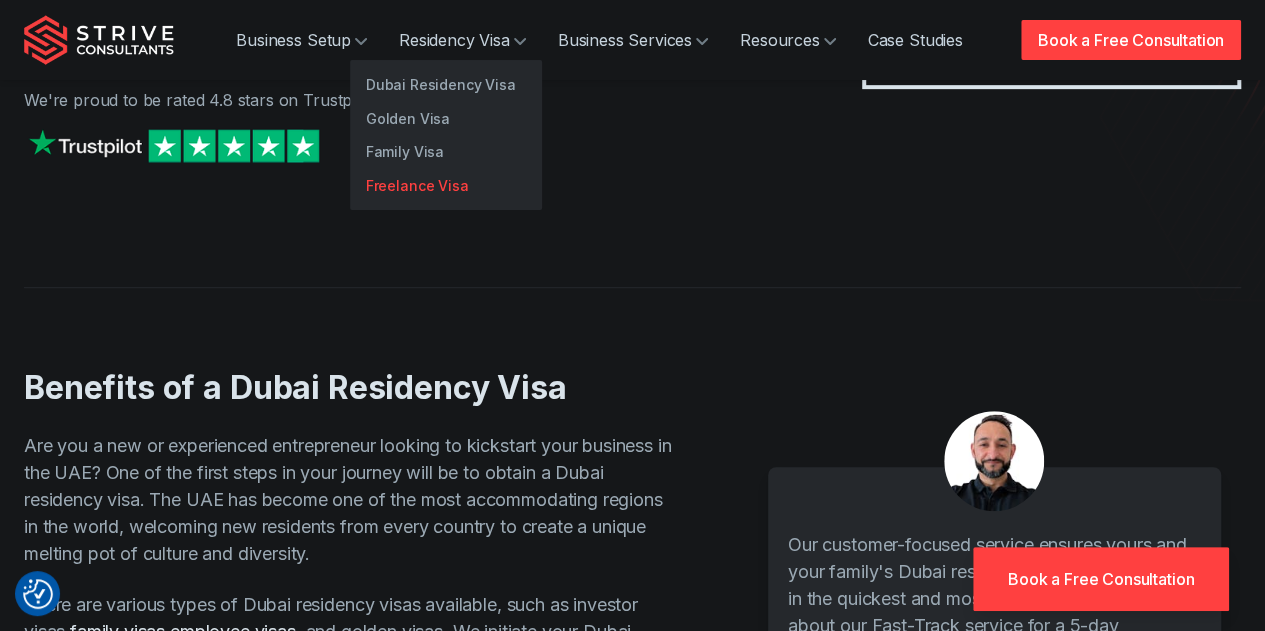 click on "Freelance Visa" at bounding box center (446, 186) 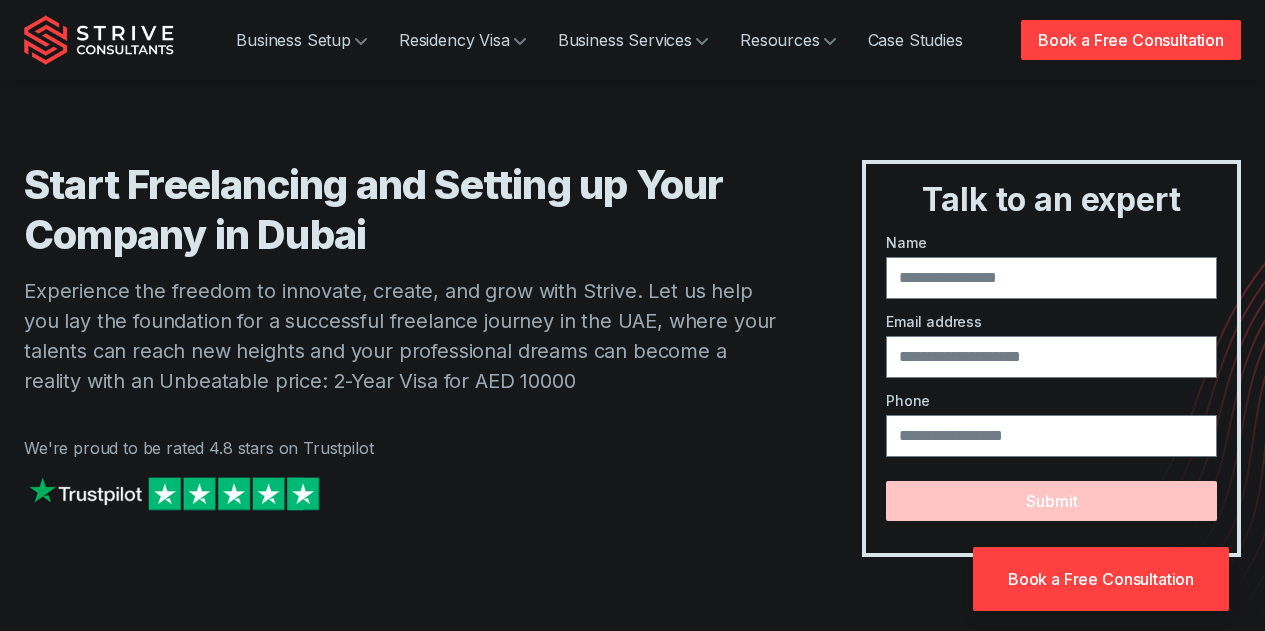 scroll, scrollTop: 0, scrollLeft: 0, axis: both 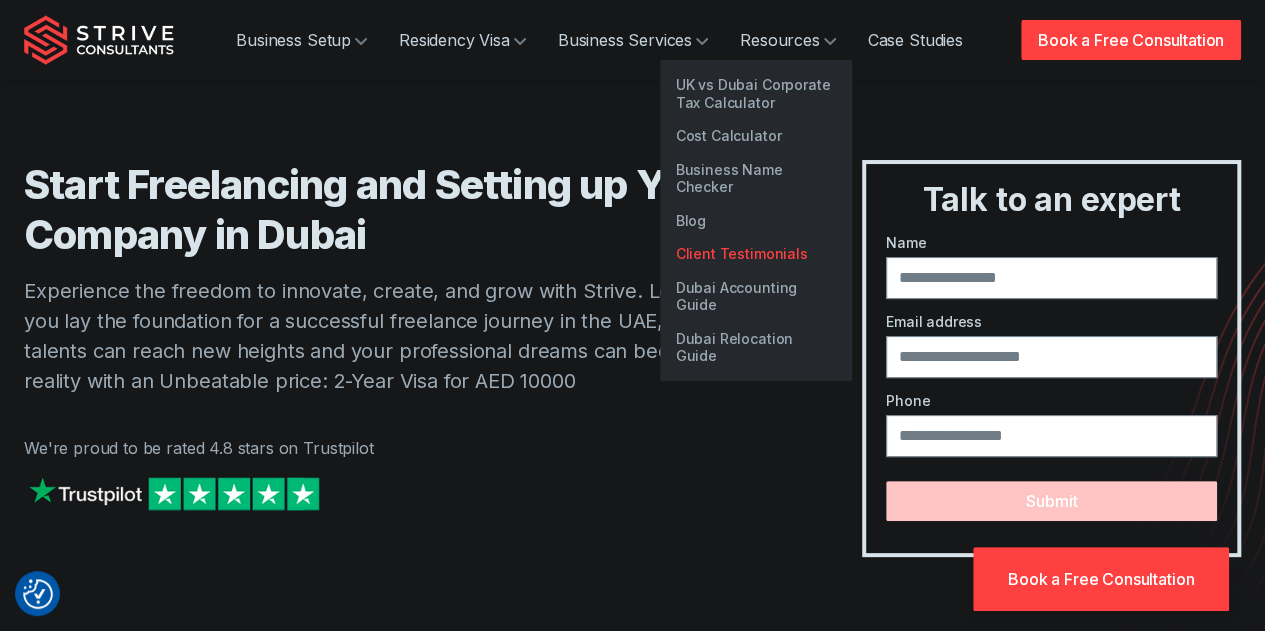 click on "Client Testimonials" at bounding box center (756, 254) 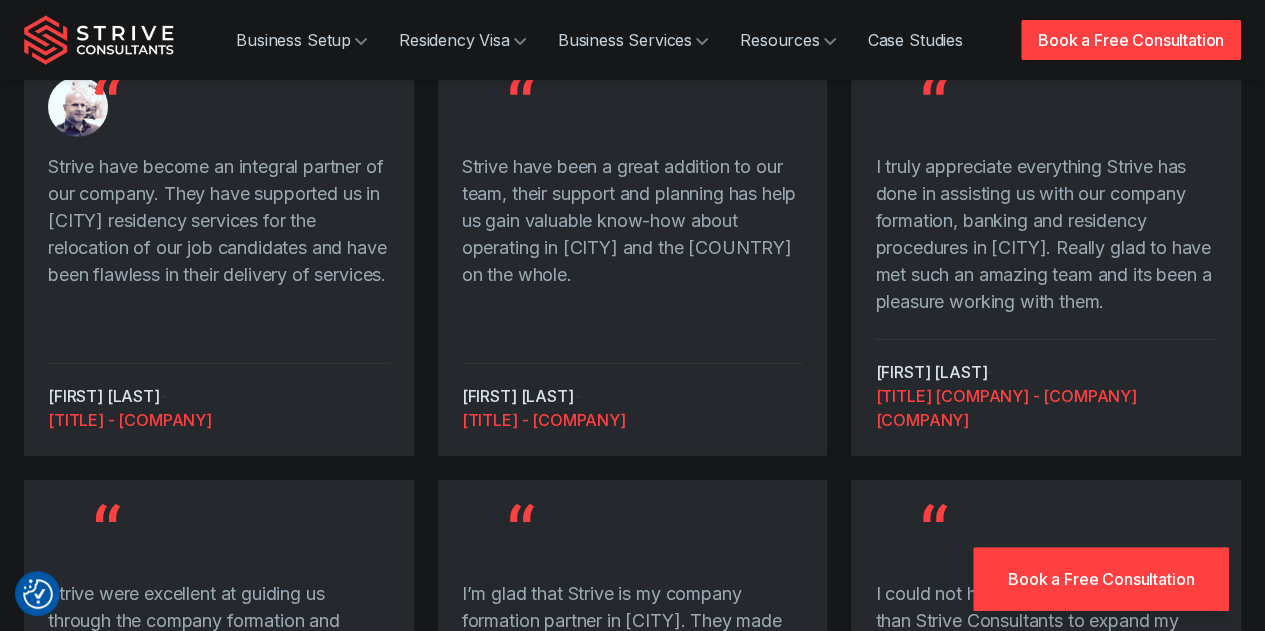 scroll, scrollTop: 0, scrollLeft: 0, axis: both 